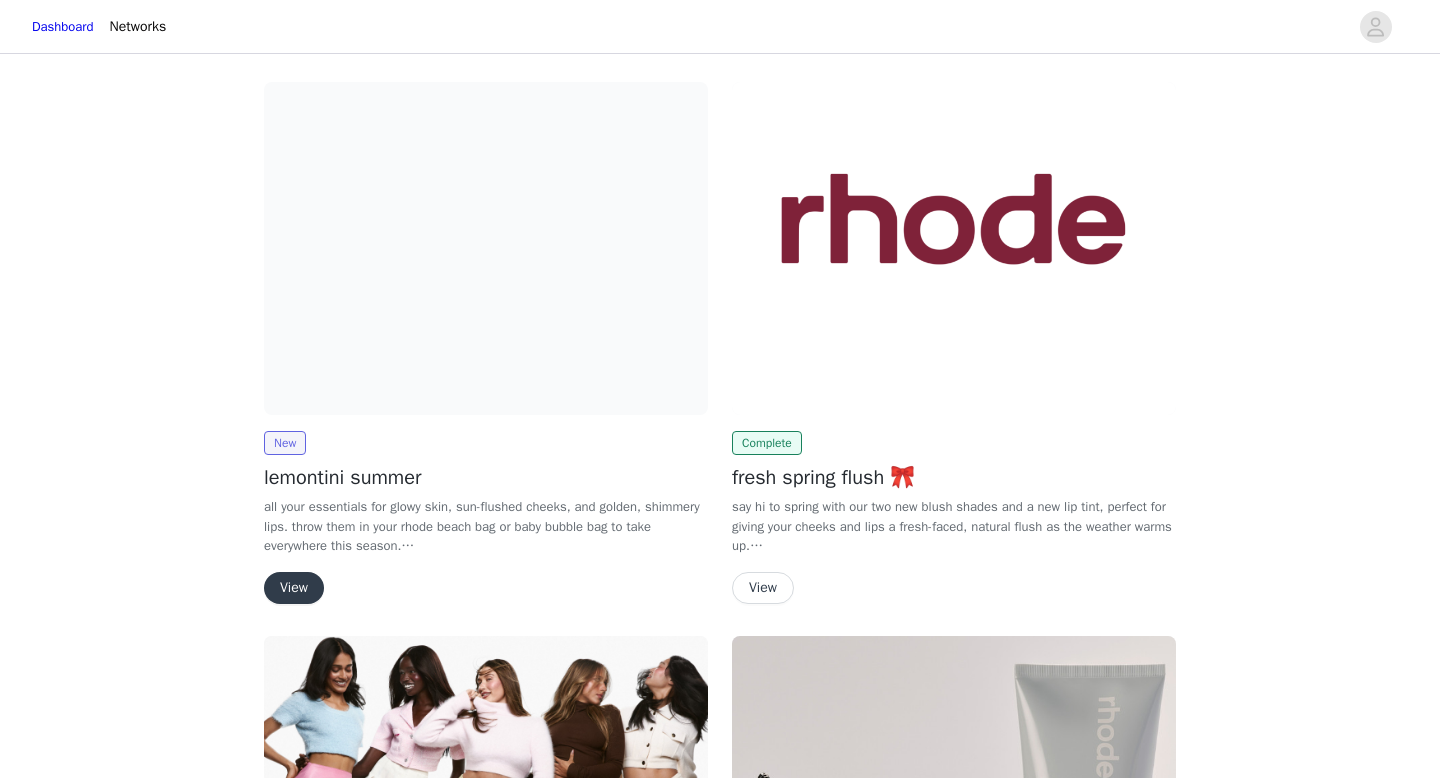 scroll, scrollTop: 0, scrollLeft: 0, axis: both 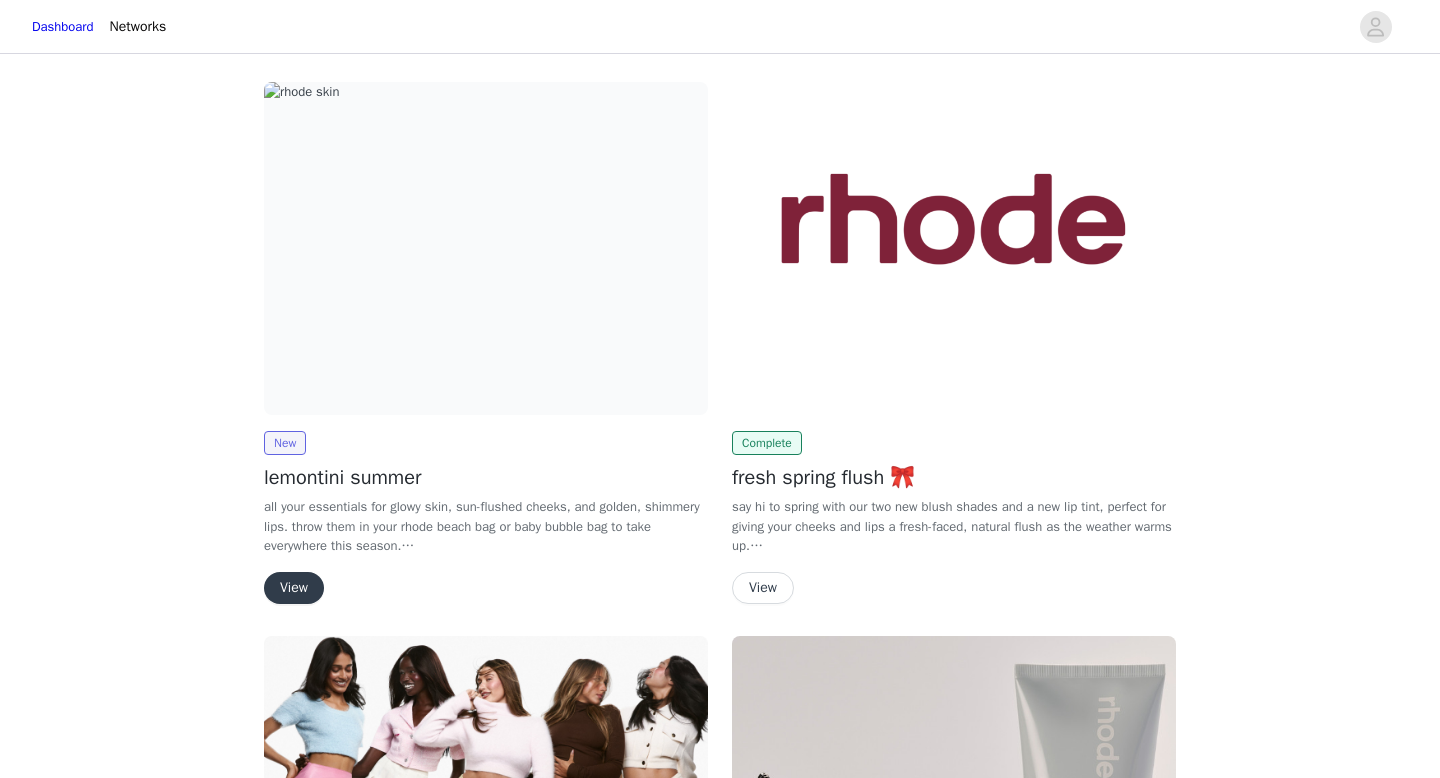 click on "View" at bounding box center (294, 588) 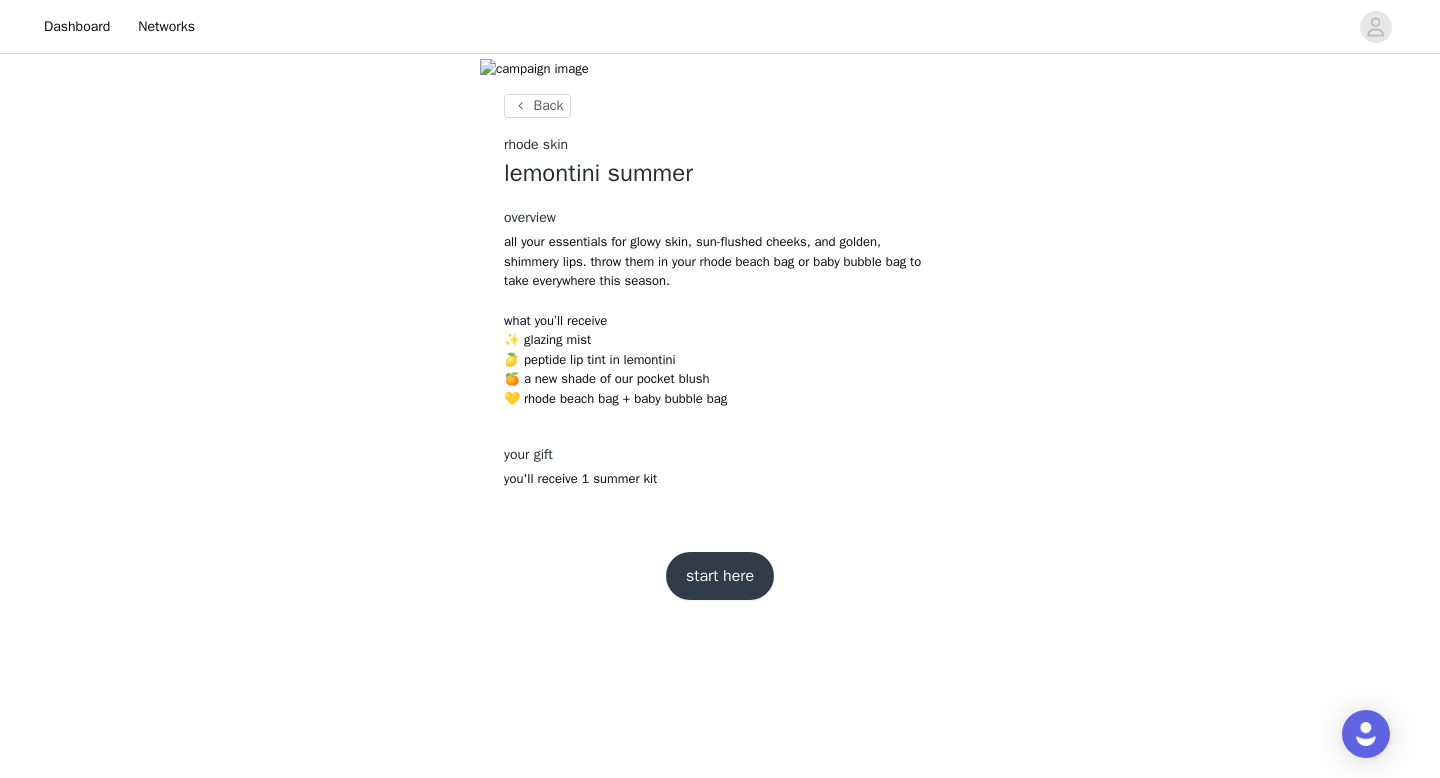 scroll, scrollTop: 425, scrollLeft: 0, axis: vertical 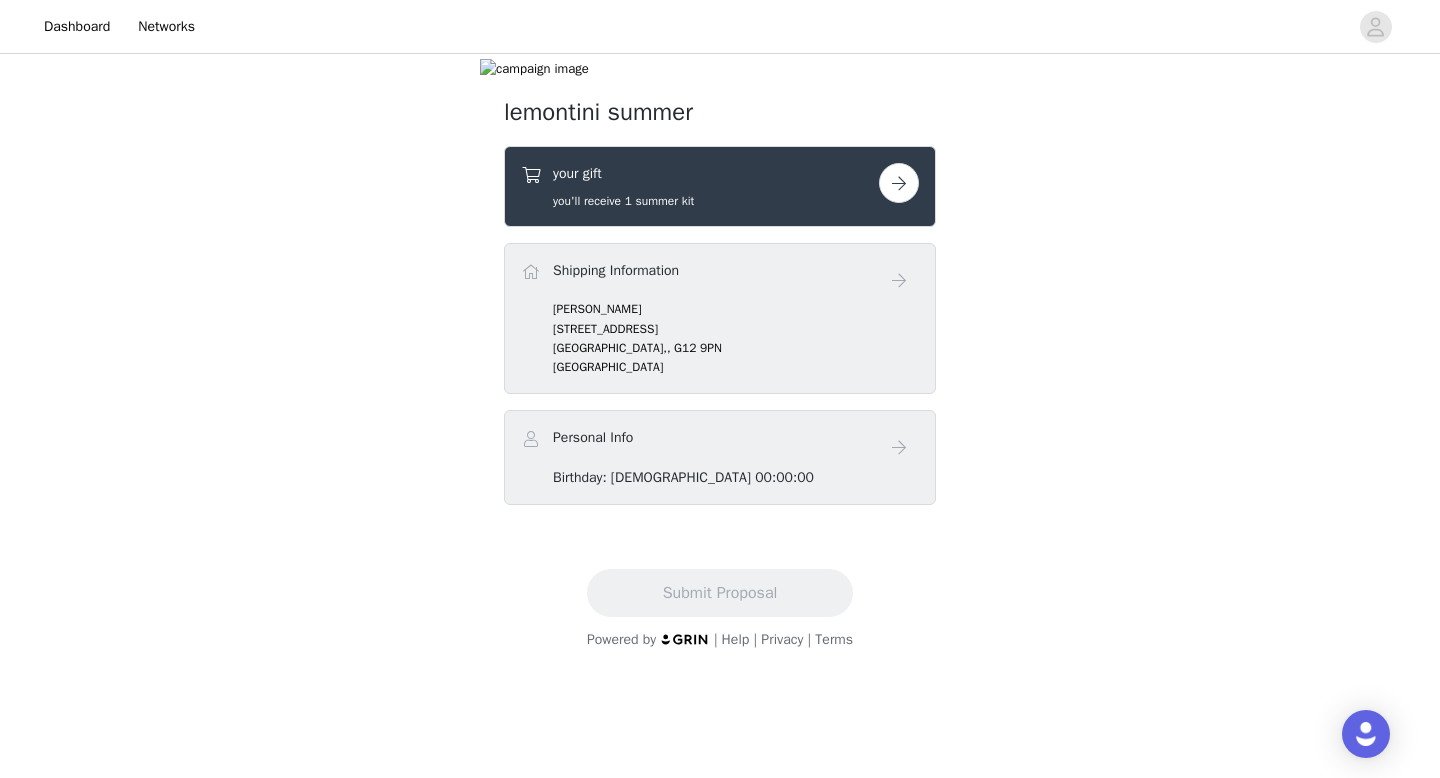 click at bounding box center (899, 183) 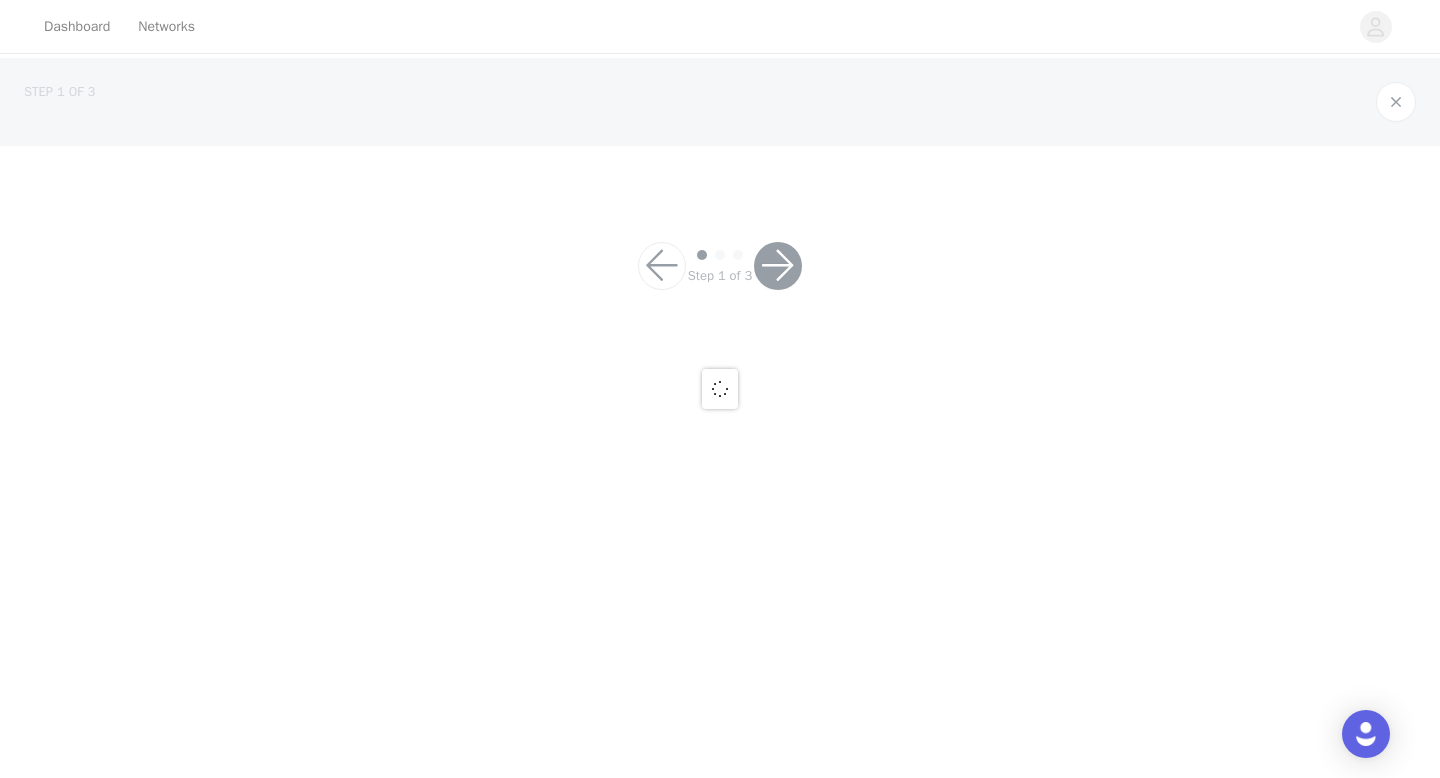 scroll, scrollTop: 0, scrollLeft: 0, axis: both 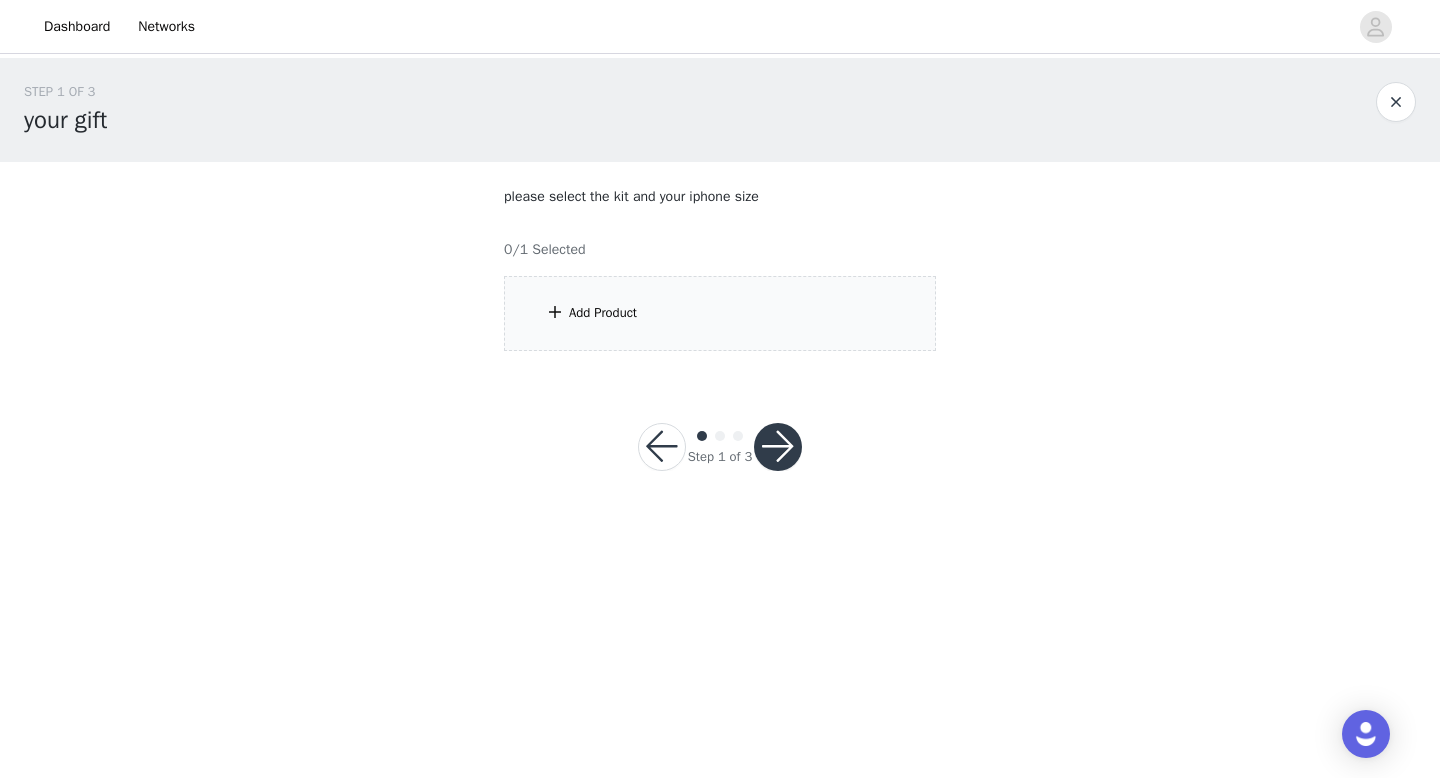 click on "Add Product" at bounding box center [720, 313] 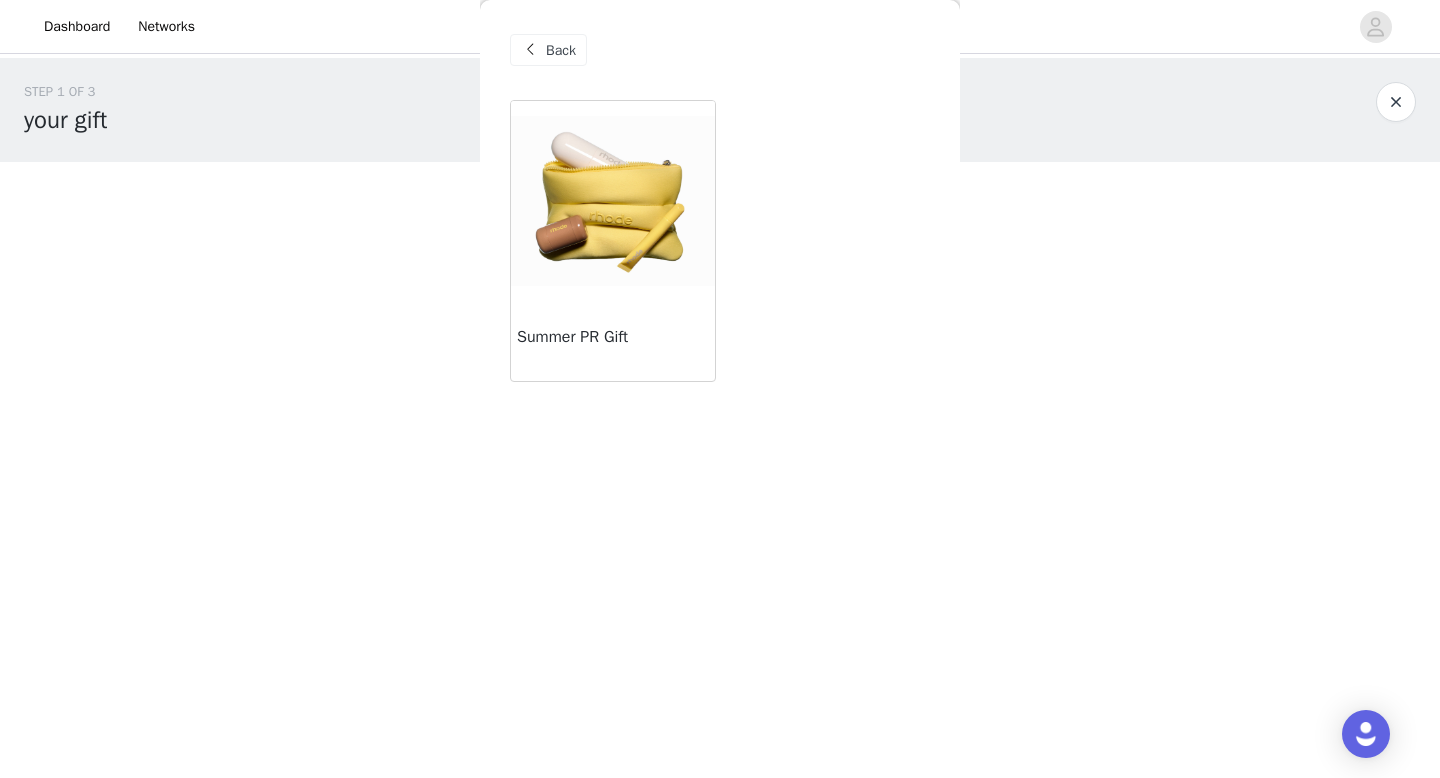 click at bounding box center [613, 201] 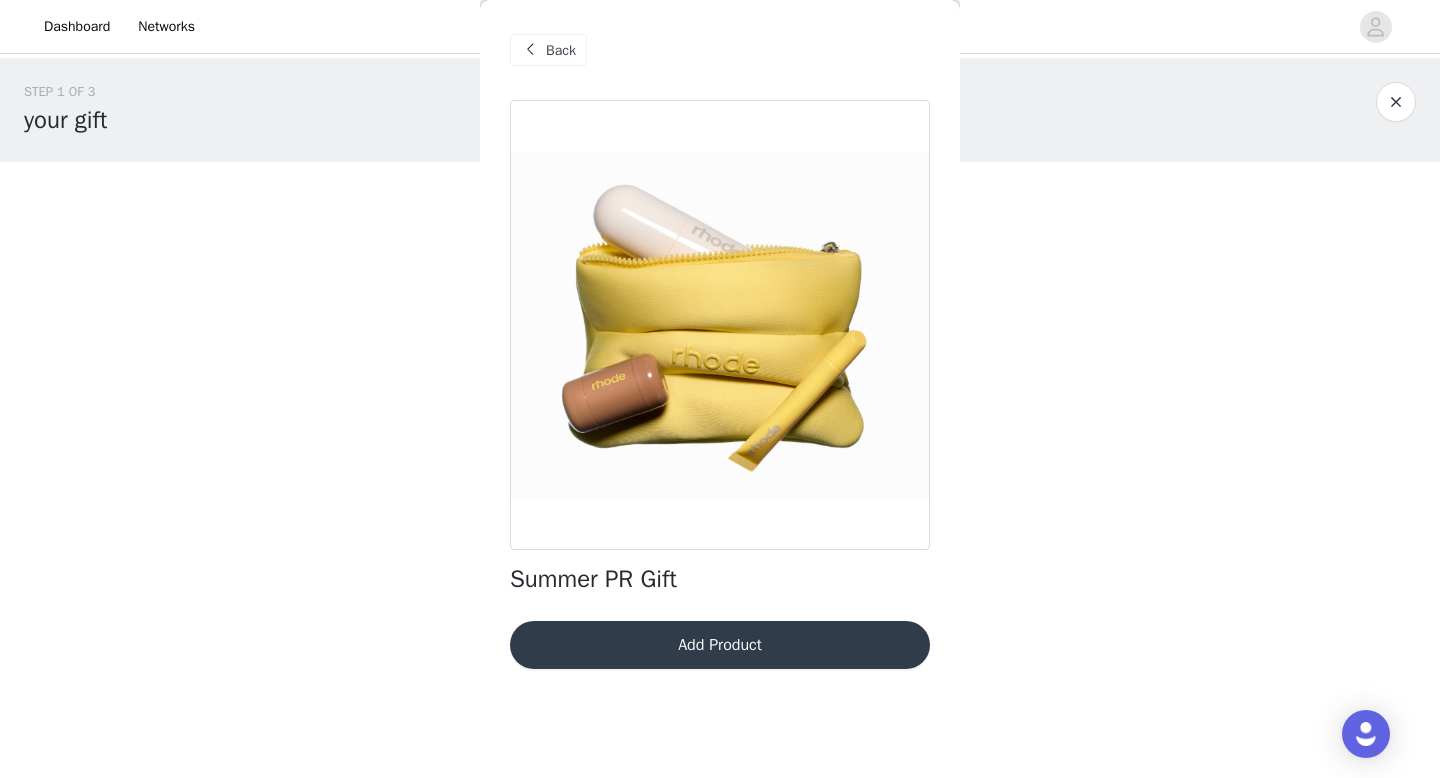 click on "Add Product" at bounding box center (720, 645) 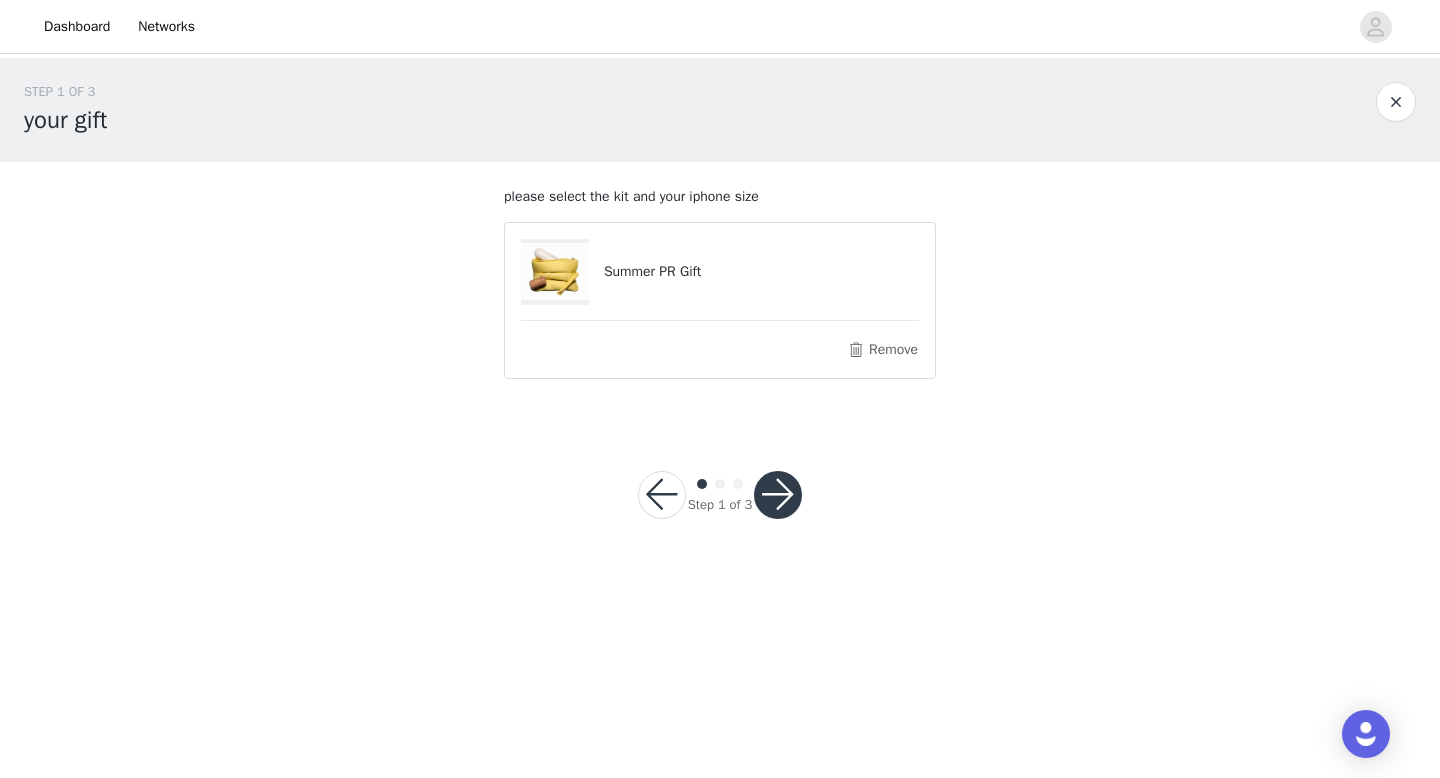 click at bounding box center [778, 495] 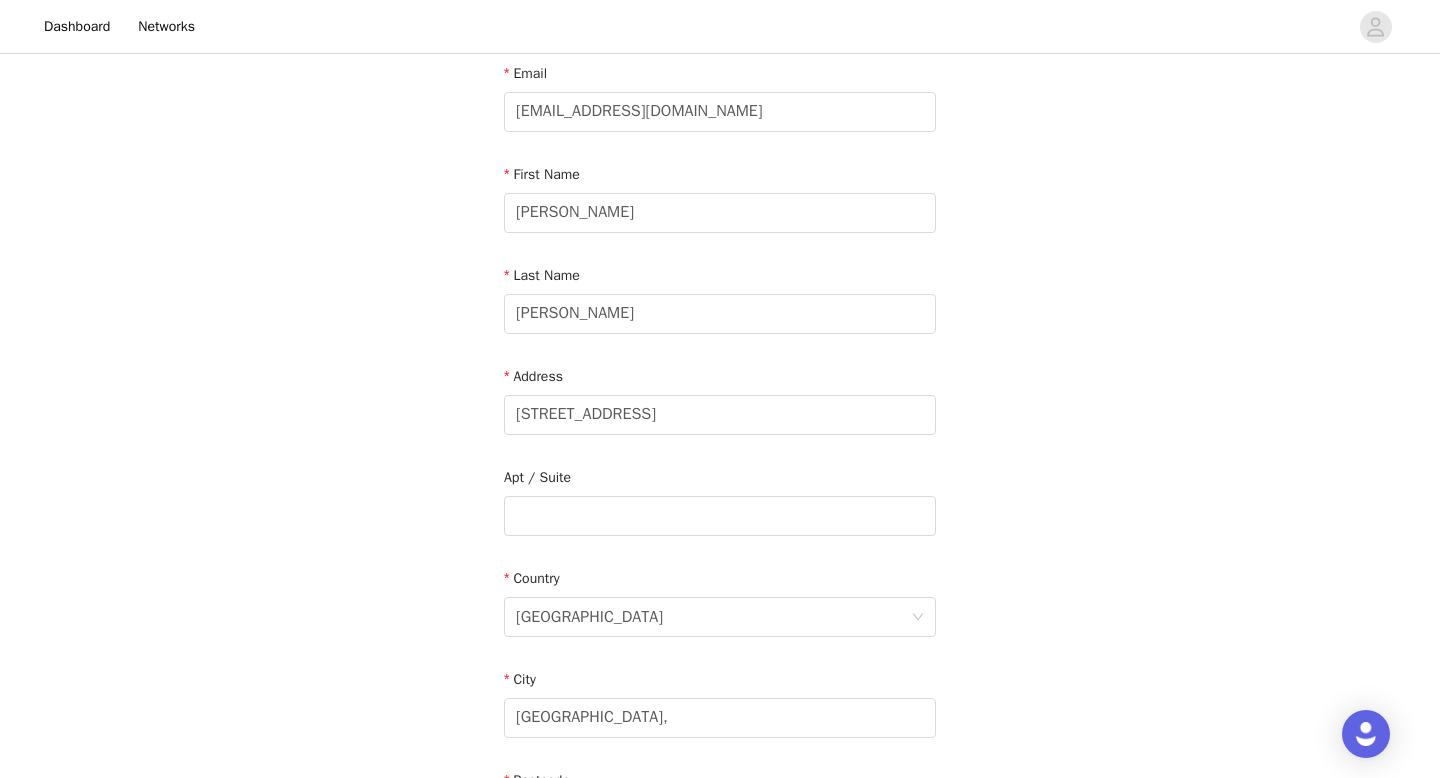 scroll, scrollTop: 210, scrollLeft: 0, axis: vertical 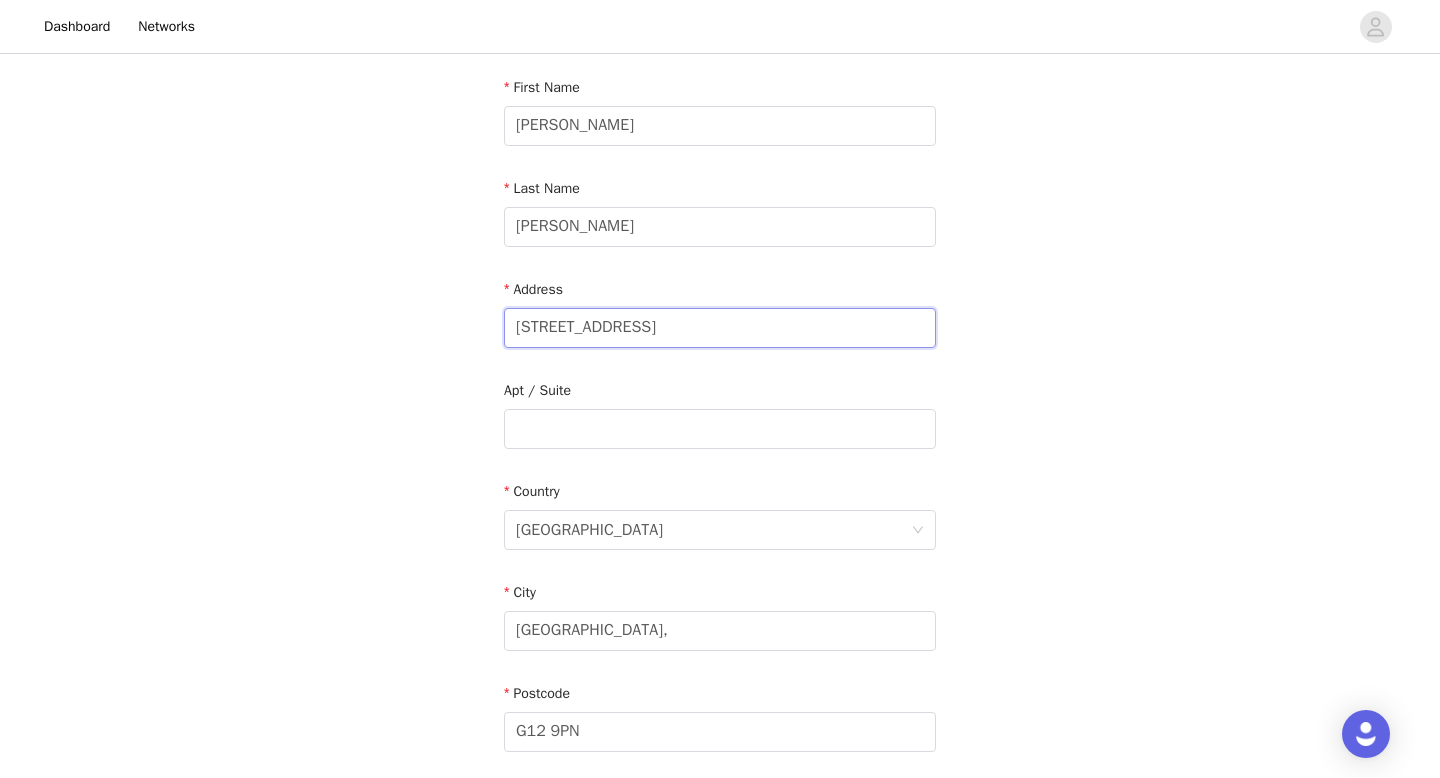 drag, startPoint x: 703, startPoint y: 330, endPoint x: 501, endPoint y: 330, distance: 202 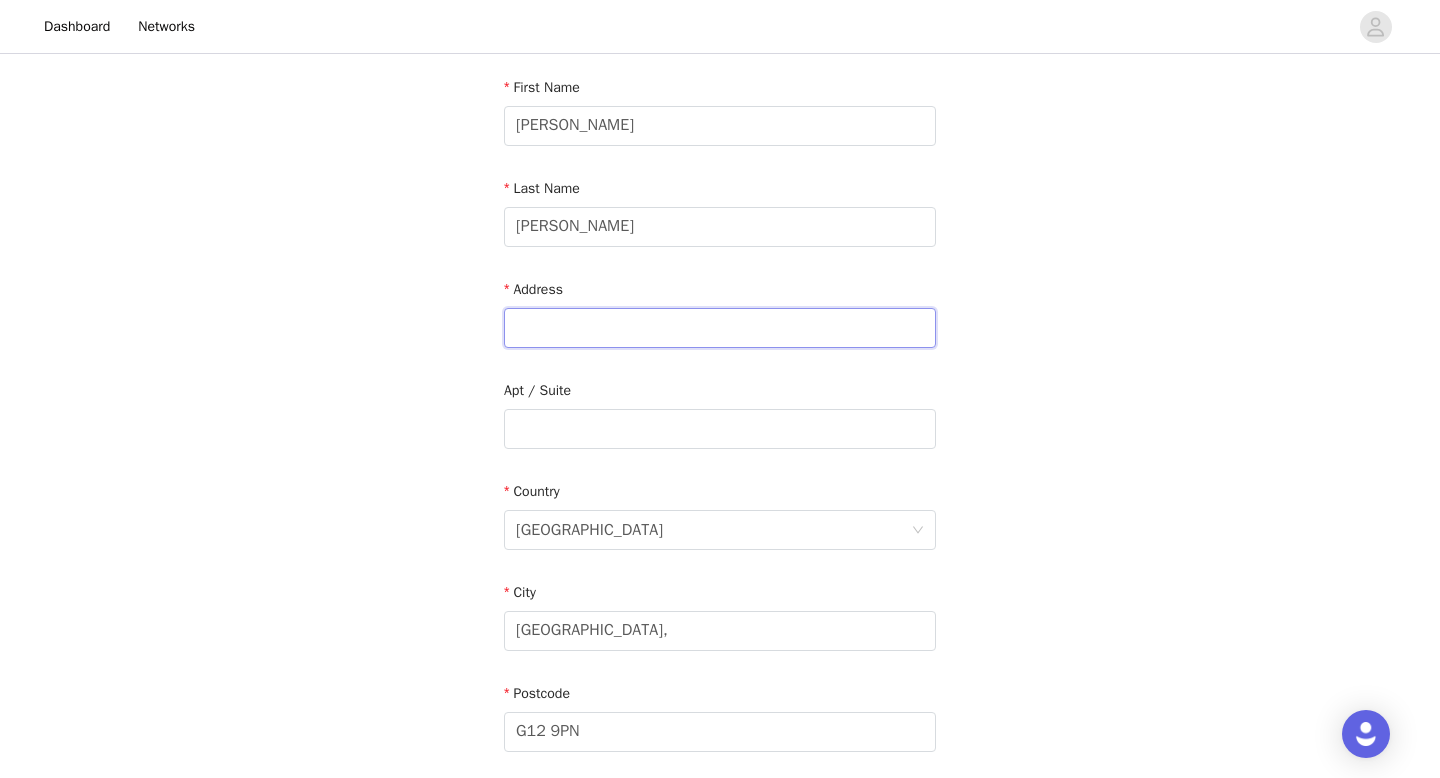 paste on "[STREET_ADDRESS][PERSON_NAME]" 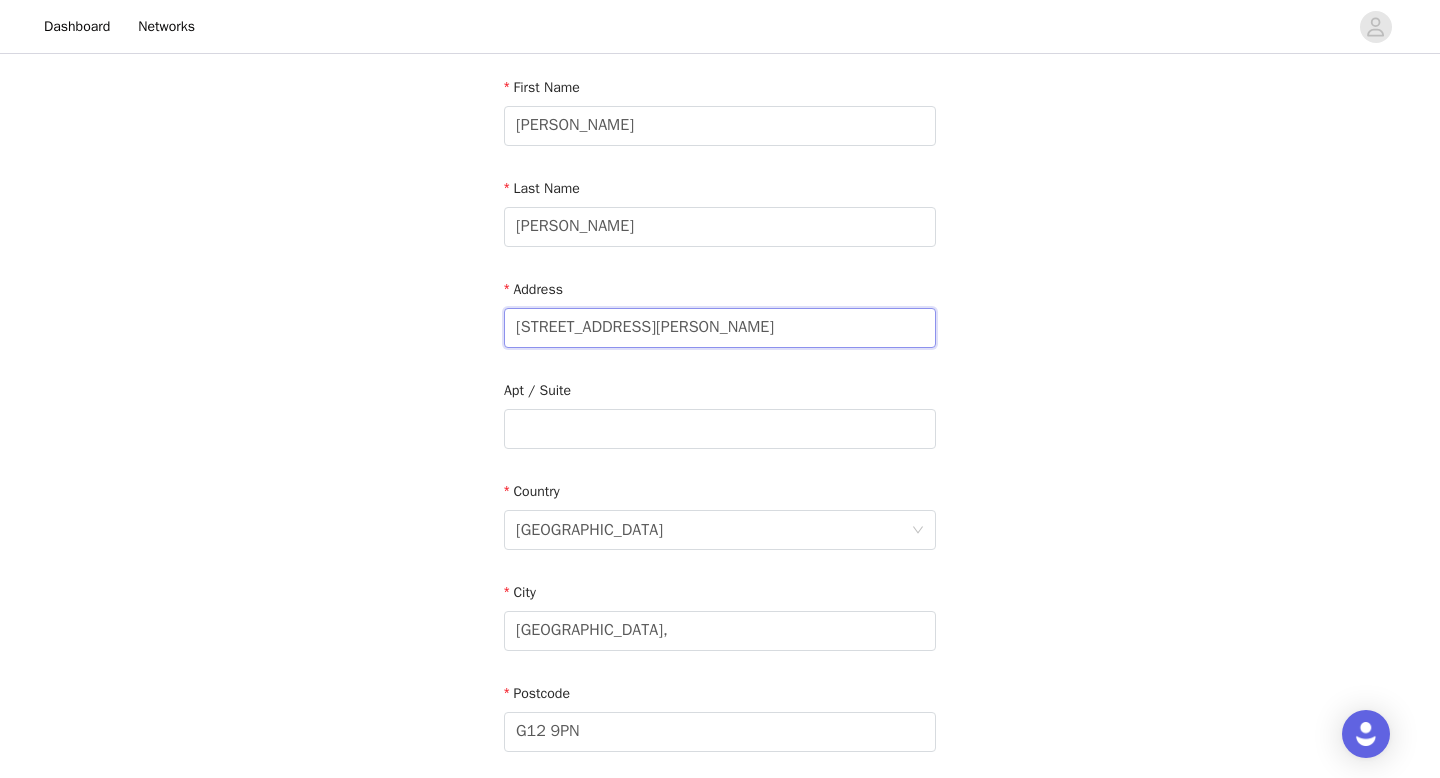 drag, startPoint x: 884, startPoint y: 331, endPoint x: 666, endPoint y: 333, distance: 218.00917 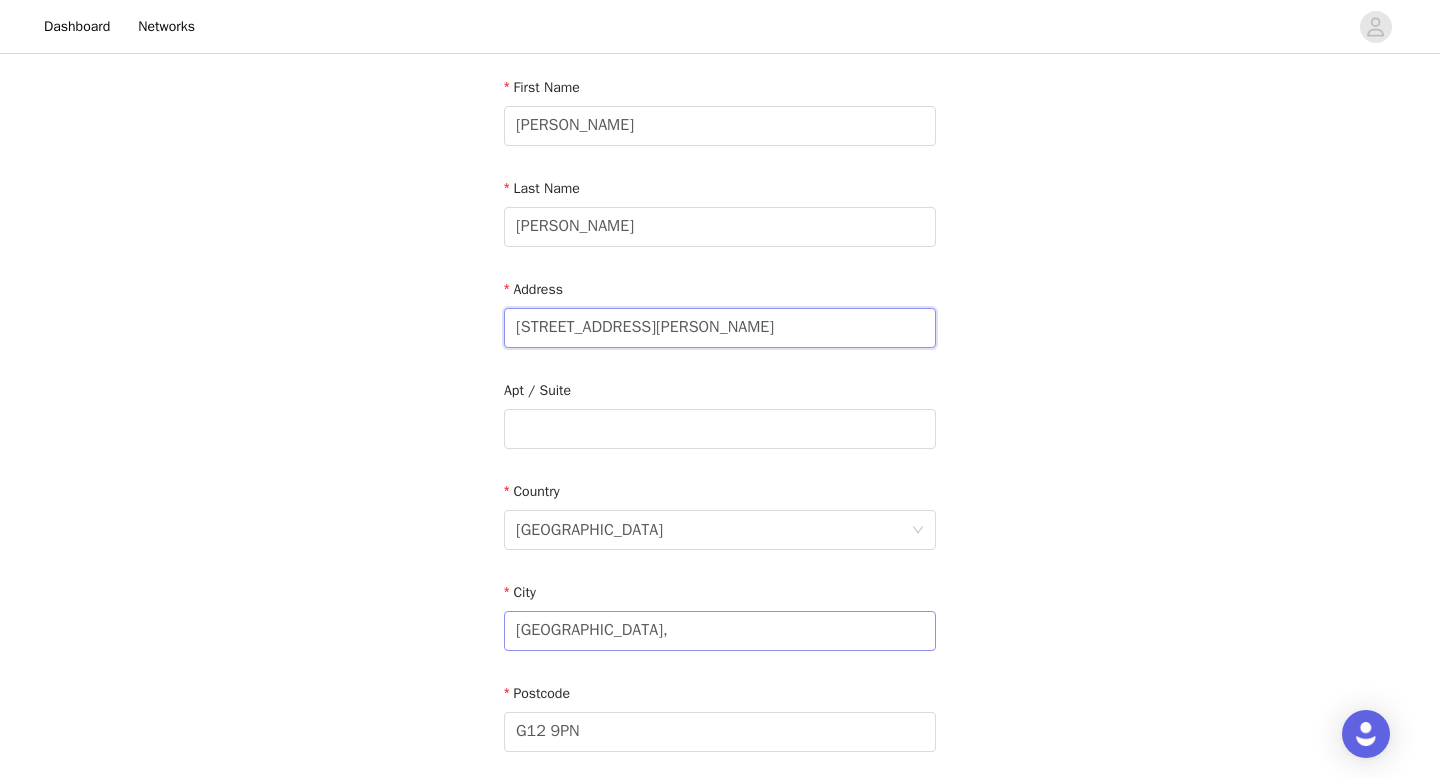 type on "[STREET_ADDRESS][PERSON_NAME]" 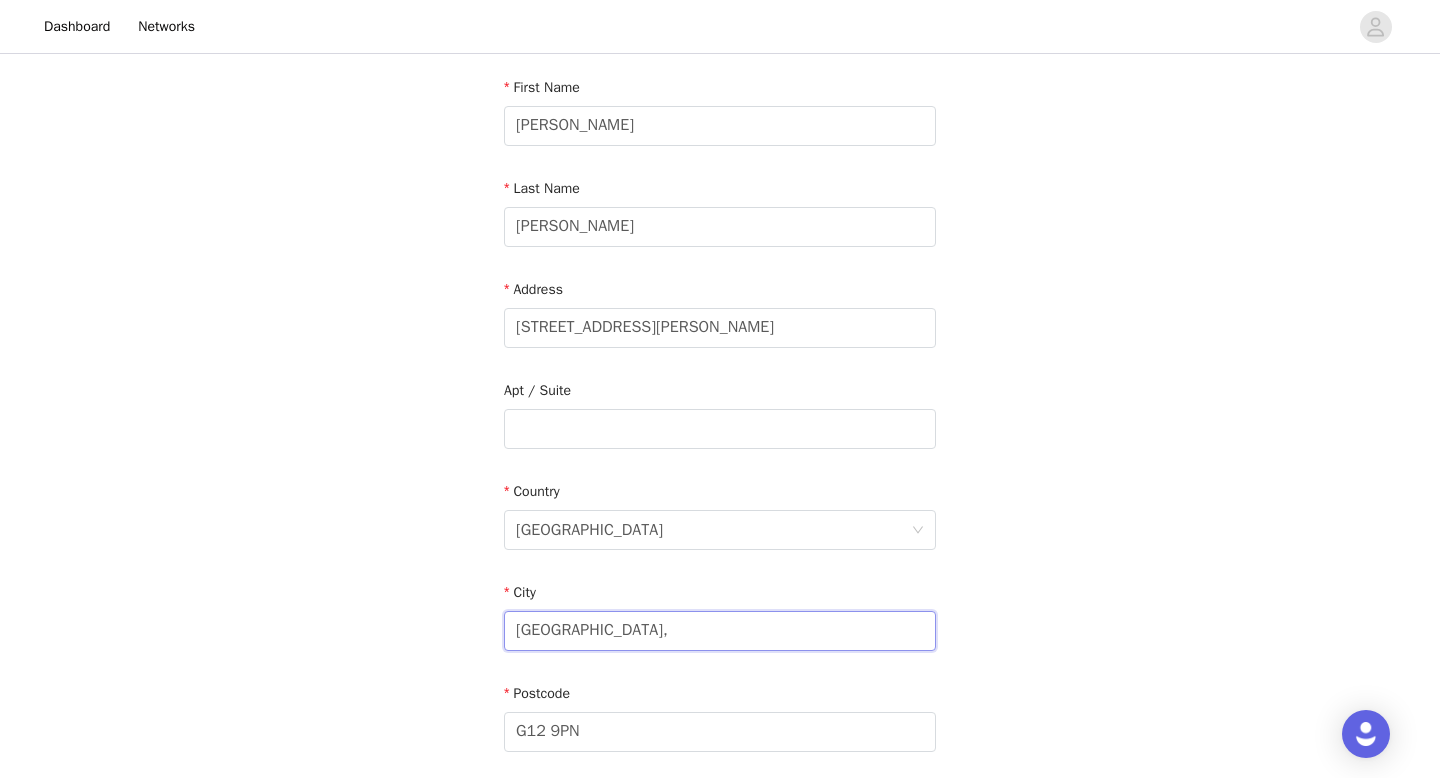 drag, startPoint x: 612, startPoint y: 638, endPoint x: 490, endPoint y: 637, distance: 122.0041 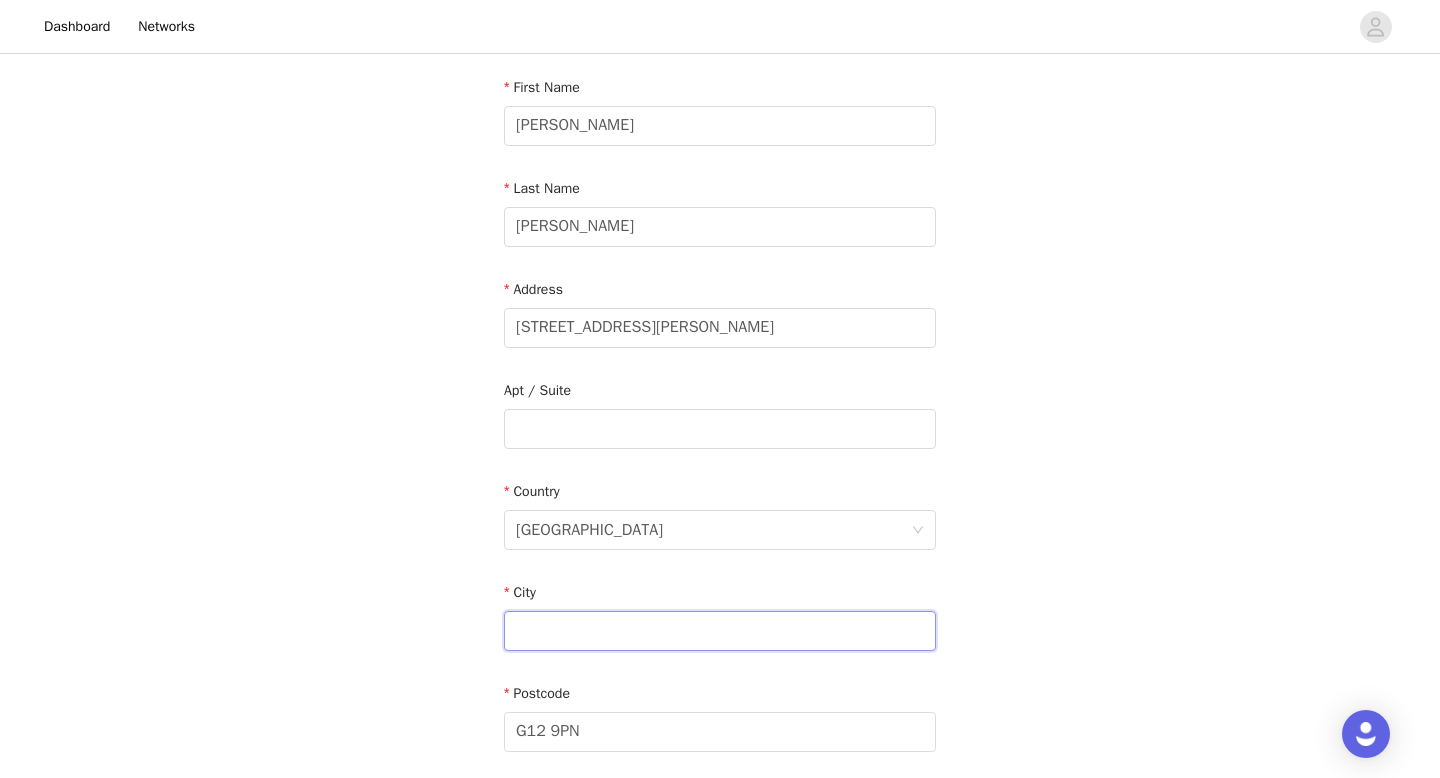 paste on "Rutherglen, [GEOGRAPHIC_DATA], G733EH" 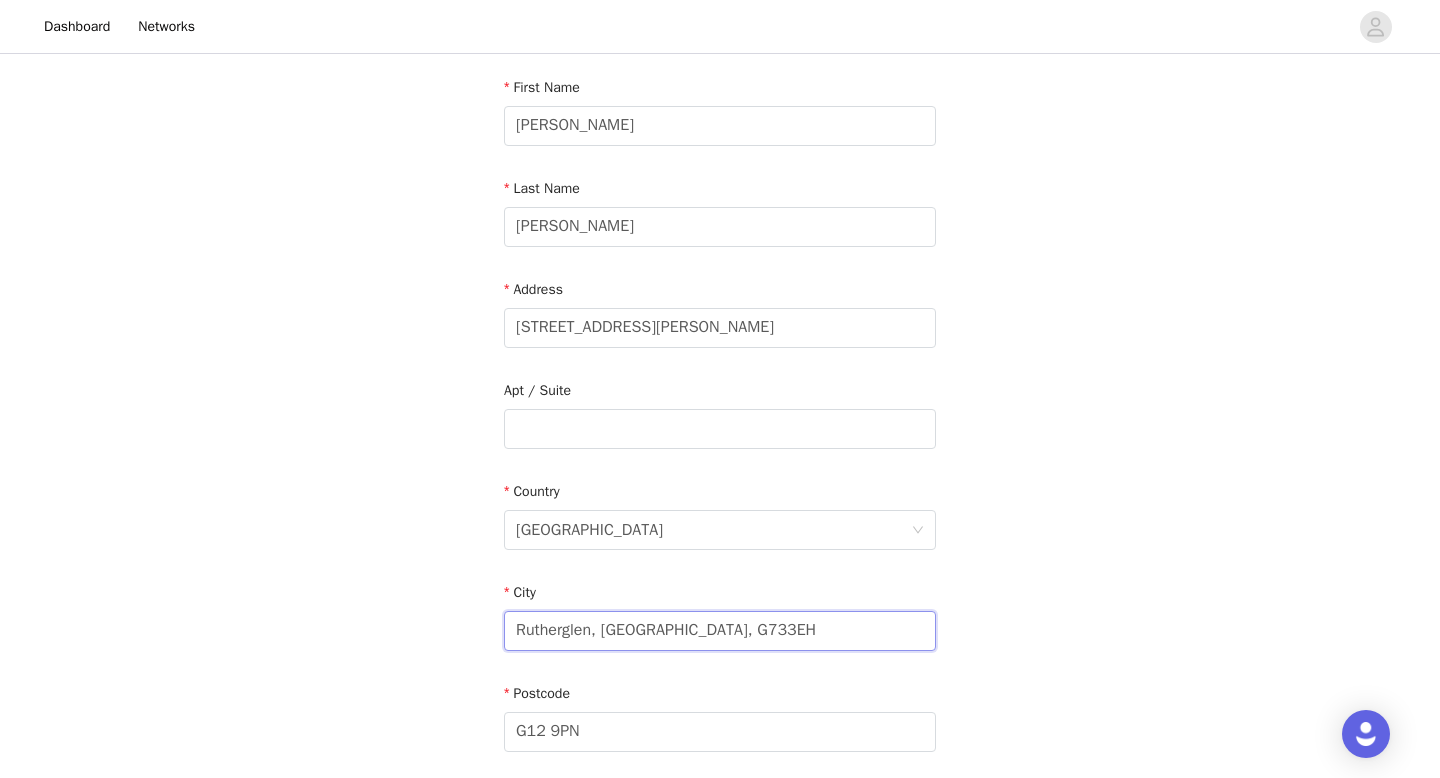 drag, startPoint x: 766, startPoint y: 642, endPoint x: 604, endPoint y: 634, distance: 162.19742 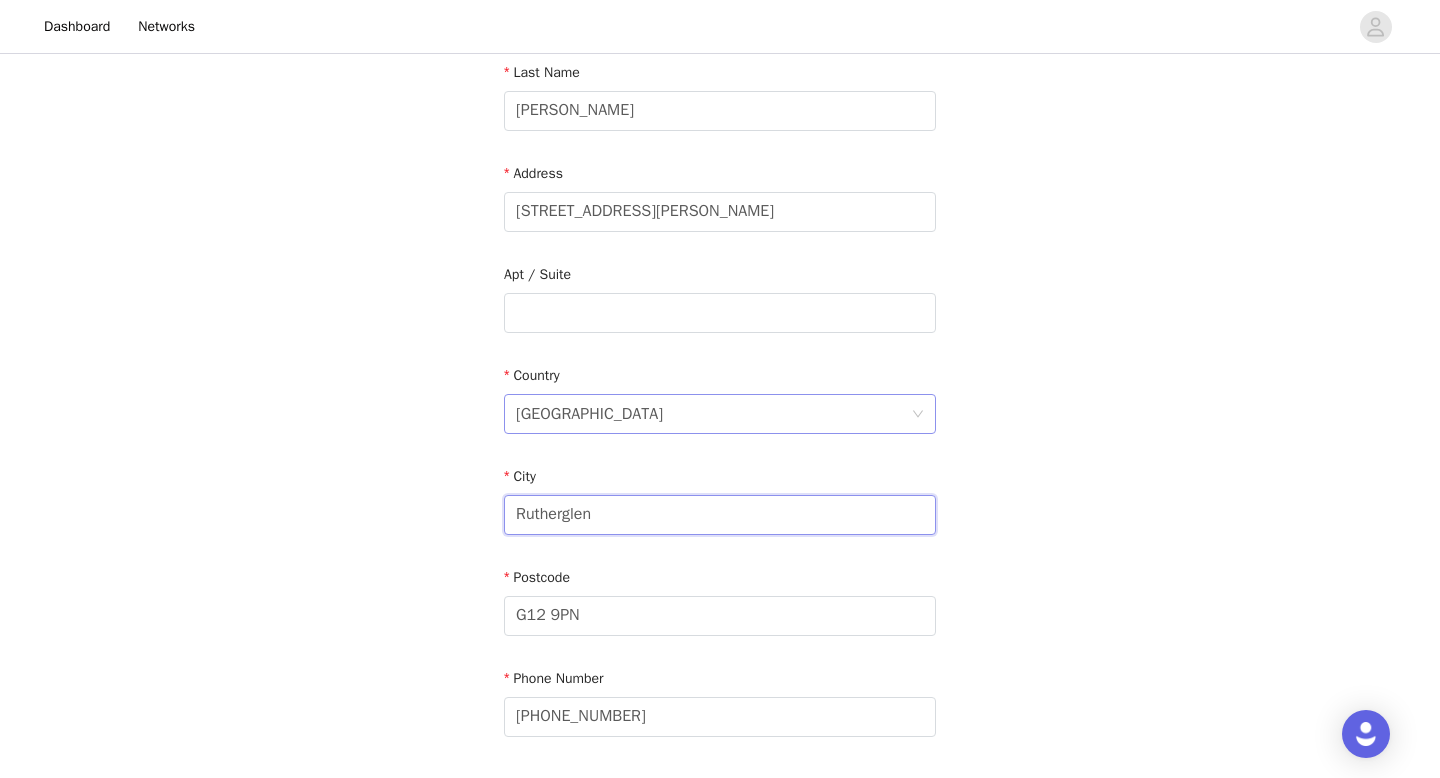 scroll, scrollTop: 378, scrollLeft: 0, axis: vertical 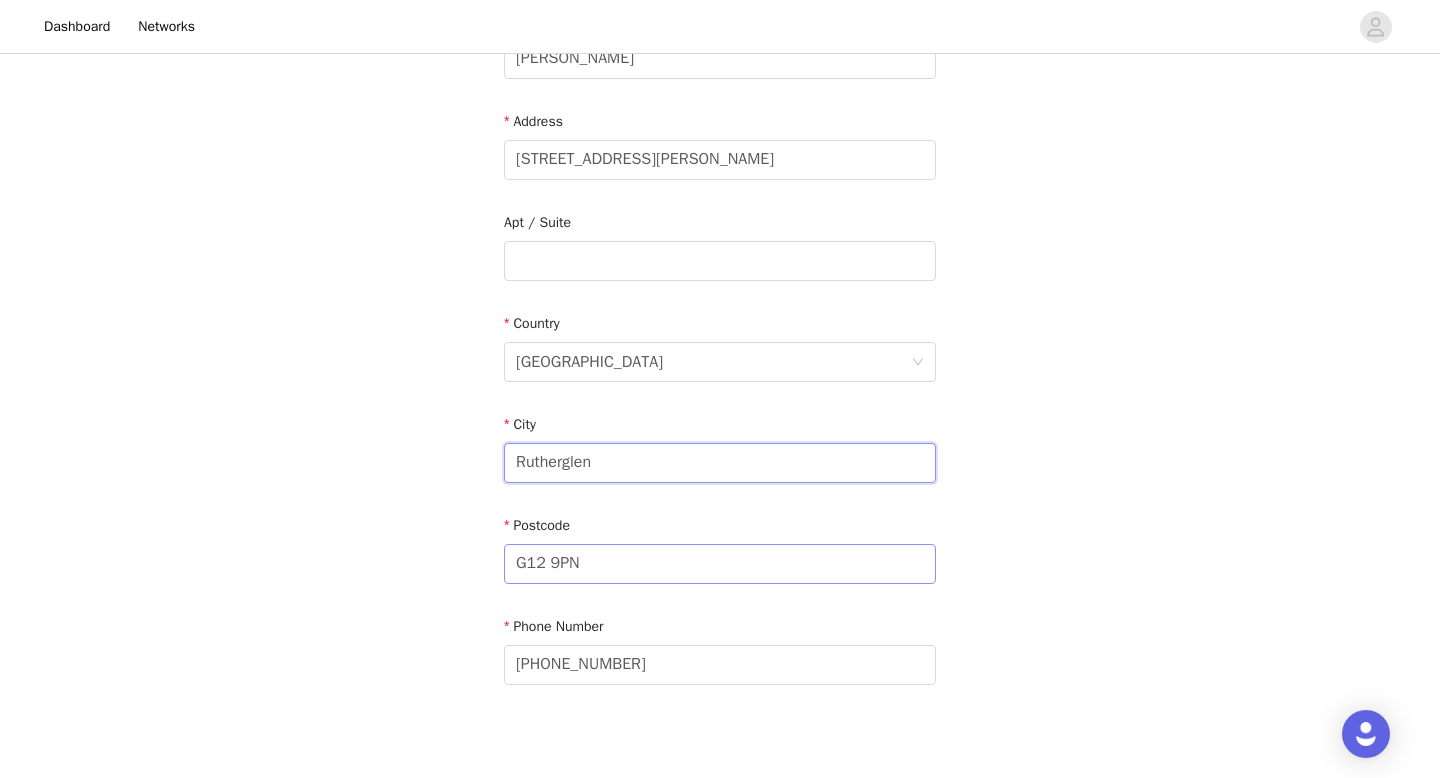 type on "Rutherglen" 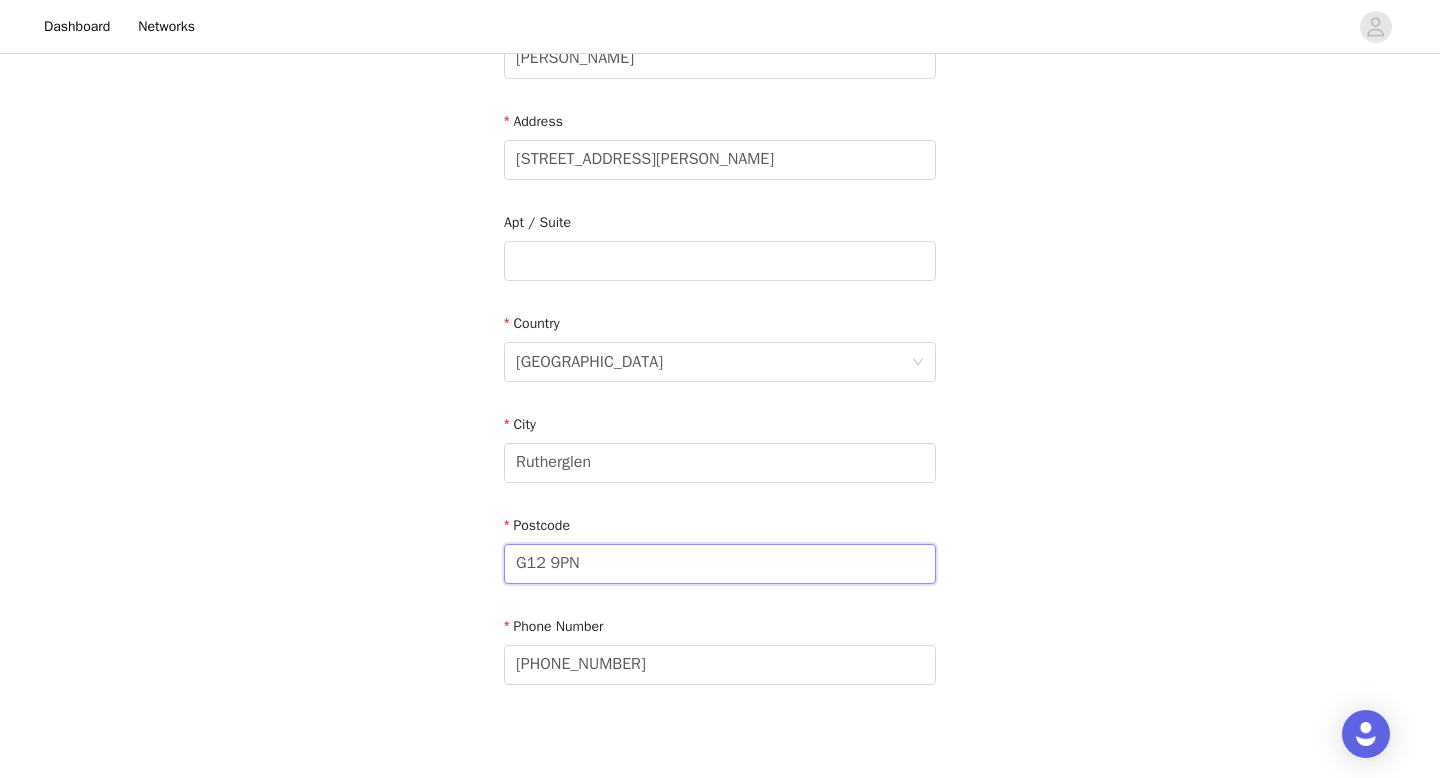 drag, startPoint x: 623, startPoint y: 568, endPoint x: 515, endPoint y: 567, distance: 108.00463 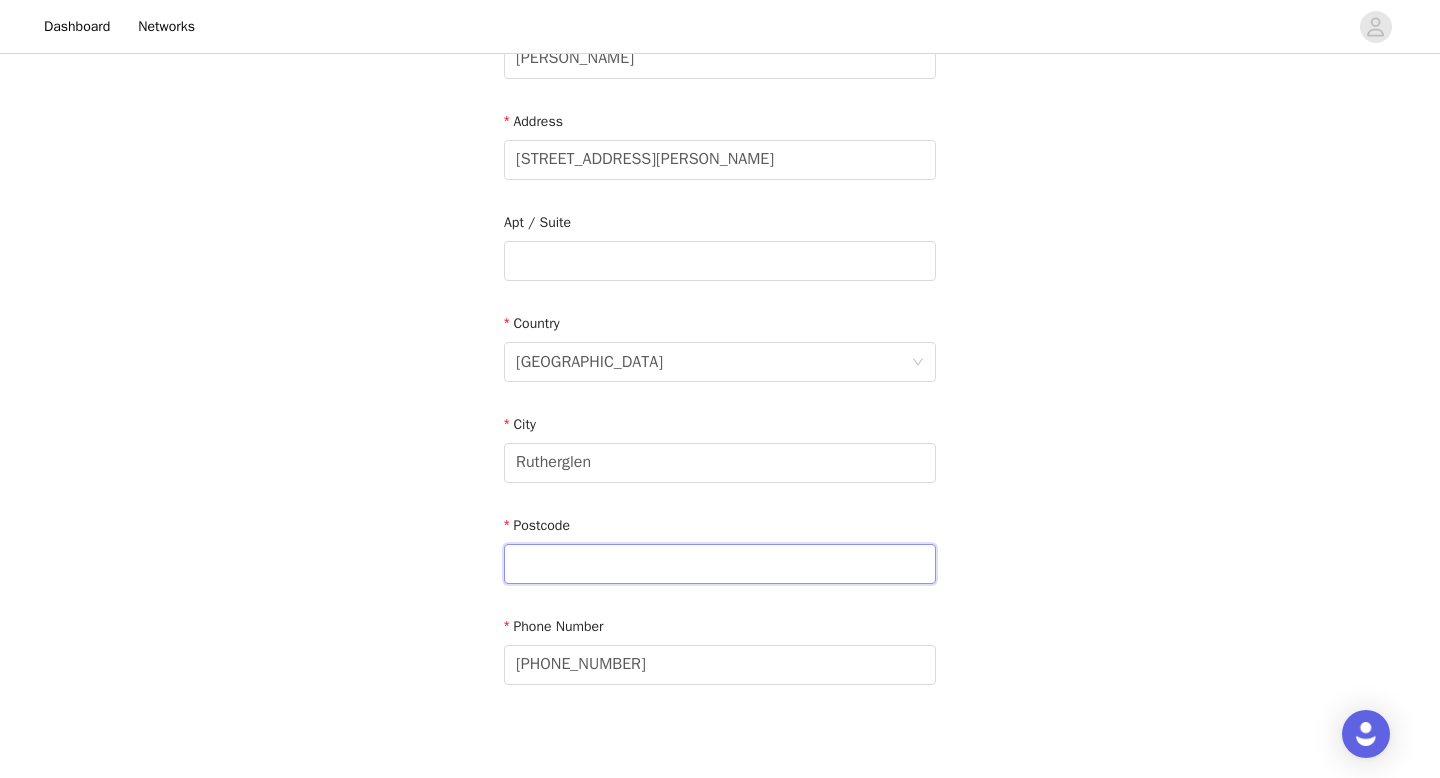 paste on "[GEOGRAPHIC_DATA], G733EH" 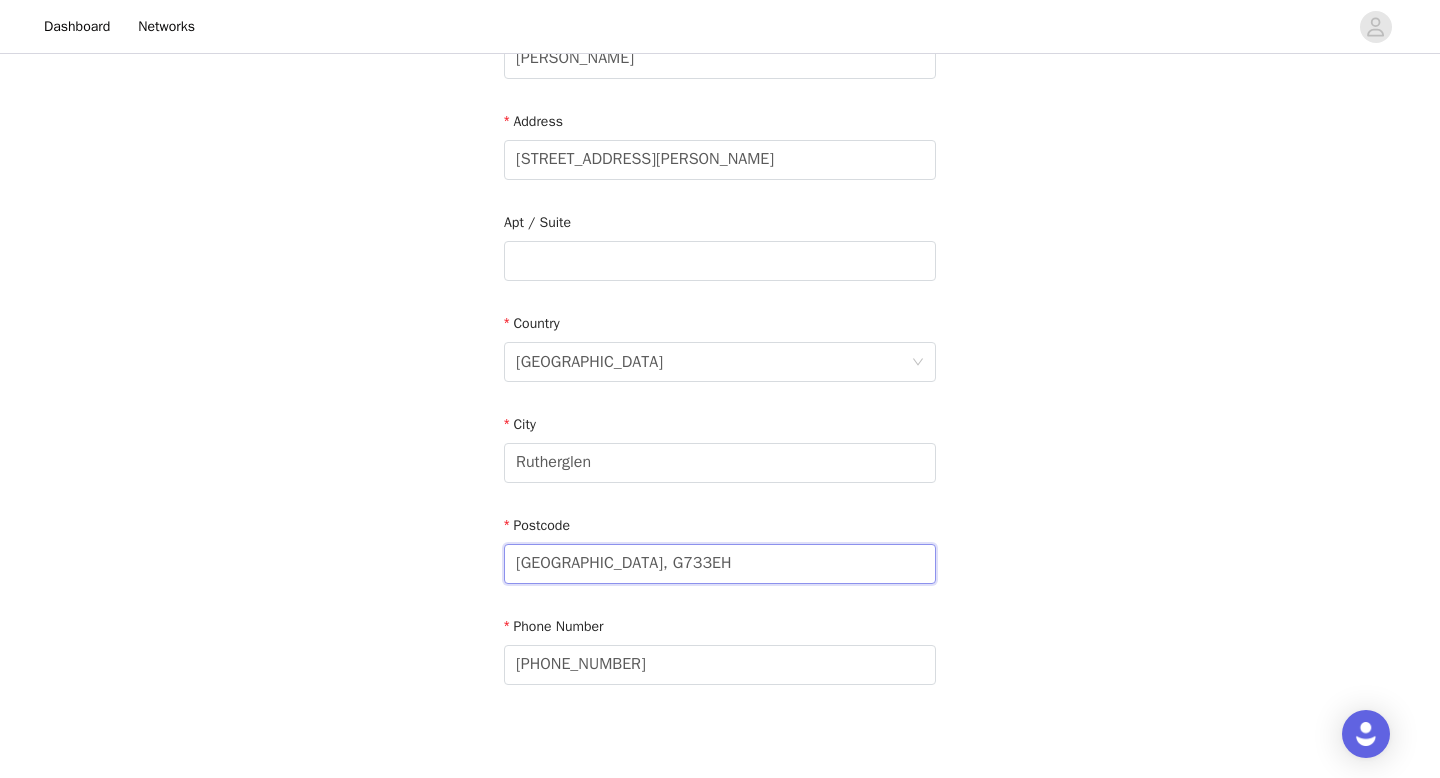 drag, startPoint x: 588, startPoint y: 569, endPoint x: 499, endPoint y: 570, distance: 89.005615 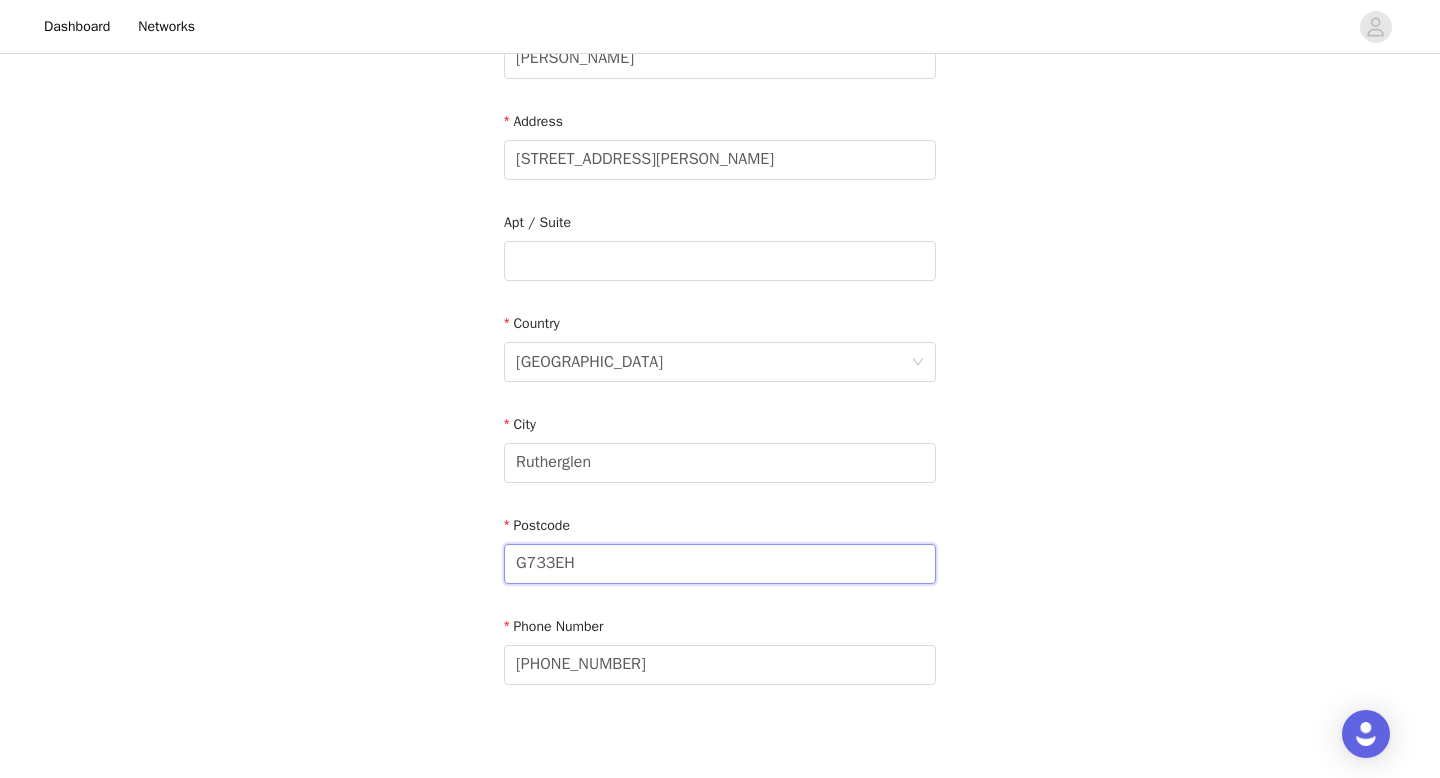 type on "G733EH" 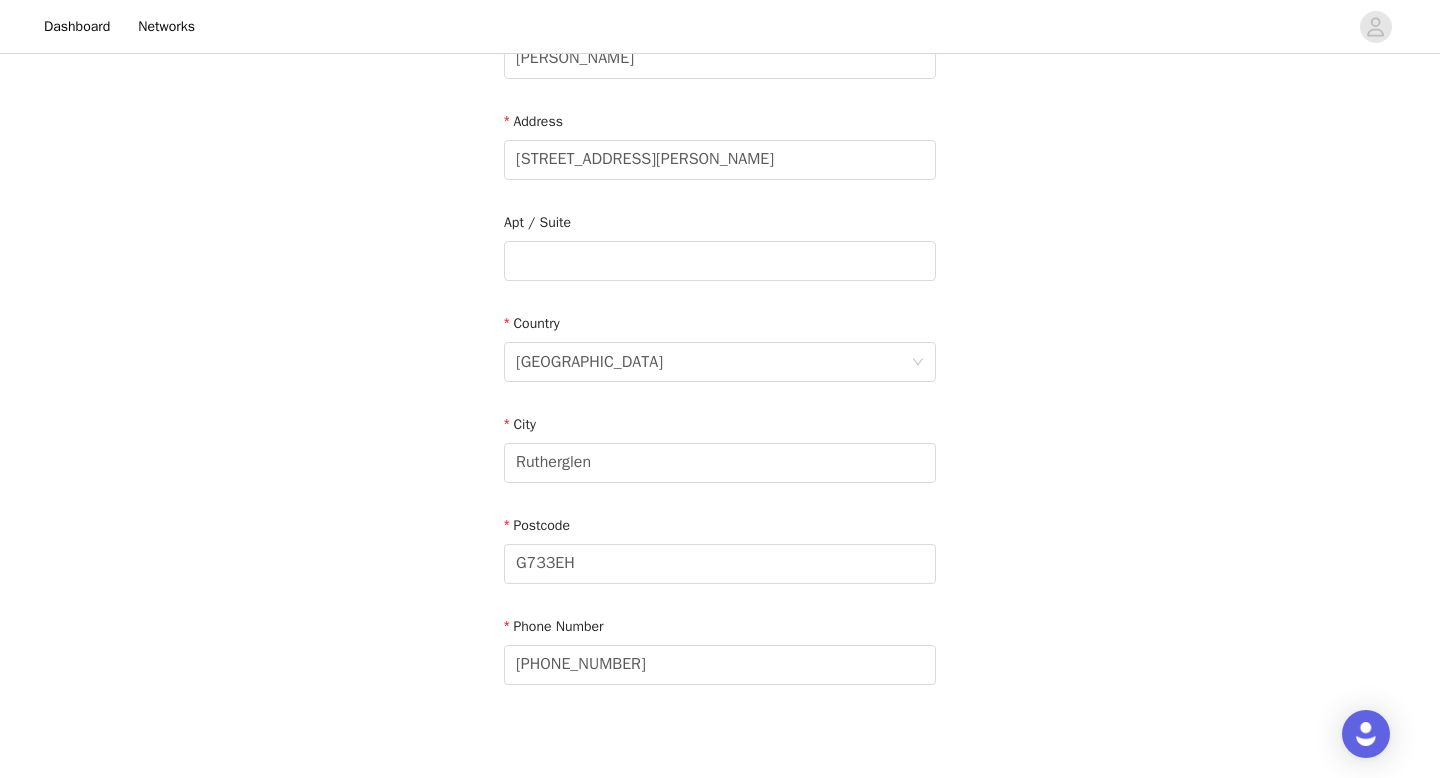 click on "STEP 2 OF 3
Shipping Information
Email [EMAIL_ADDRESS][DOMAIN_NAME]   First Name [PERSON_NAME]   Last Name [PERSON_NAME]   Address [STREET_ADDRESS][PERSON_NAME]   Phone Number [PHONE_NUMBER]" at bounding box center (720, 210) 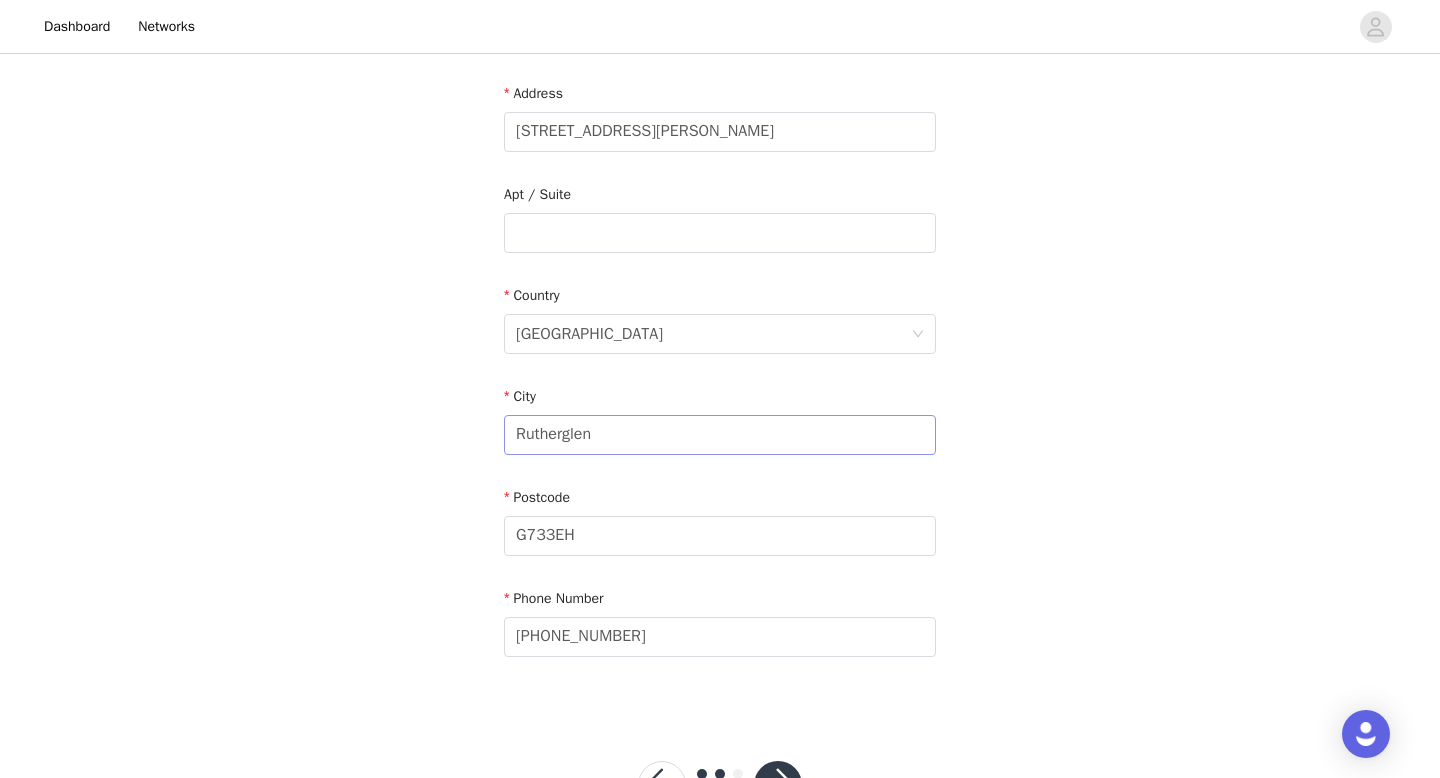 scroll, scrollTop: 484, scrollLeft: 0, axis: vertical 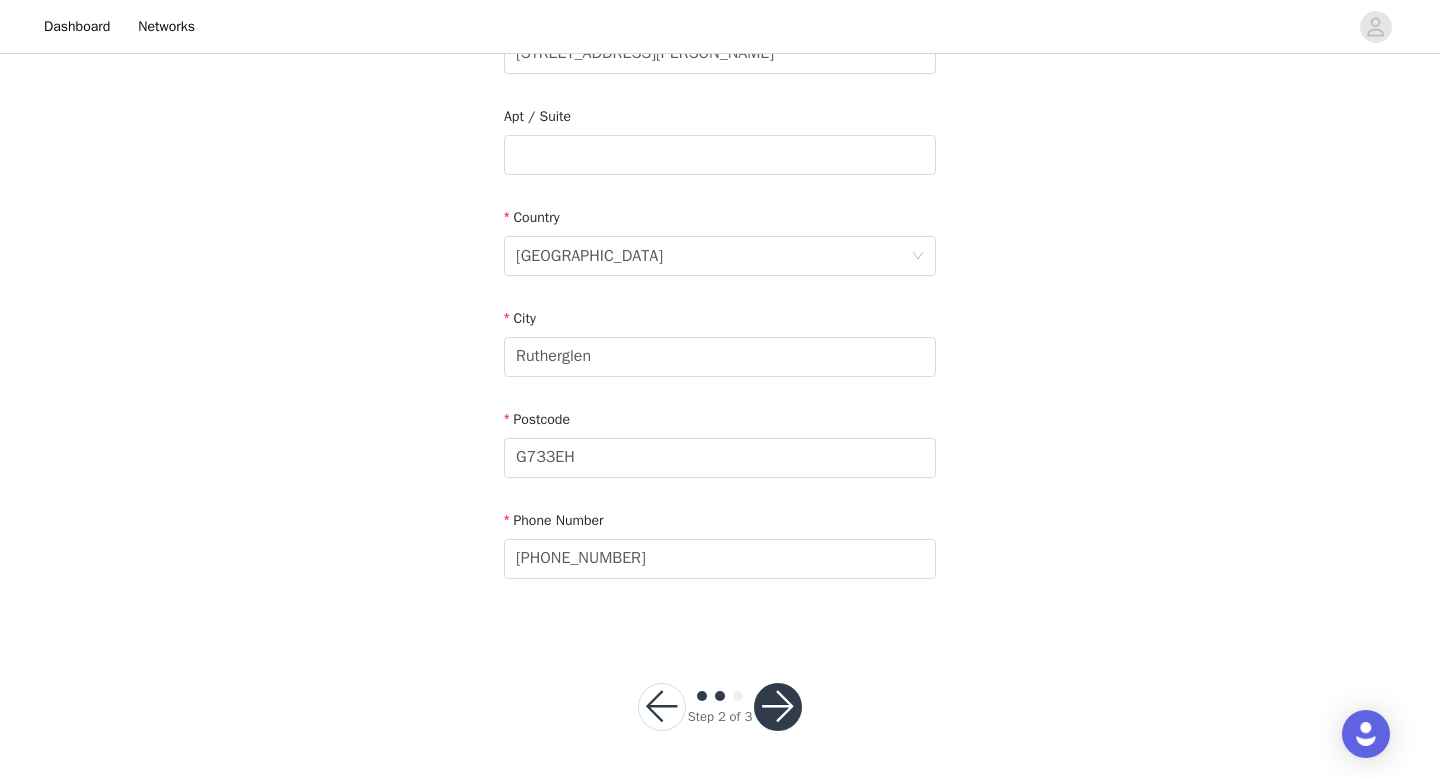 click at bounding box center [778, 707] 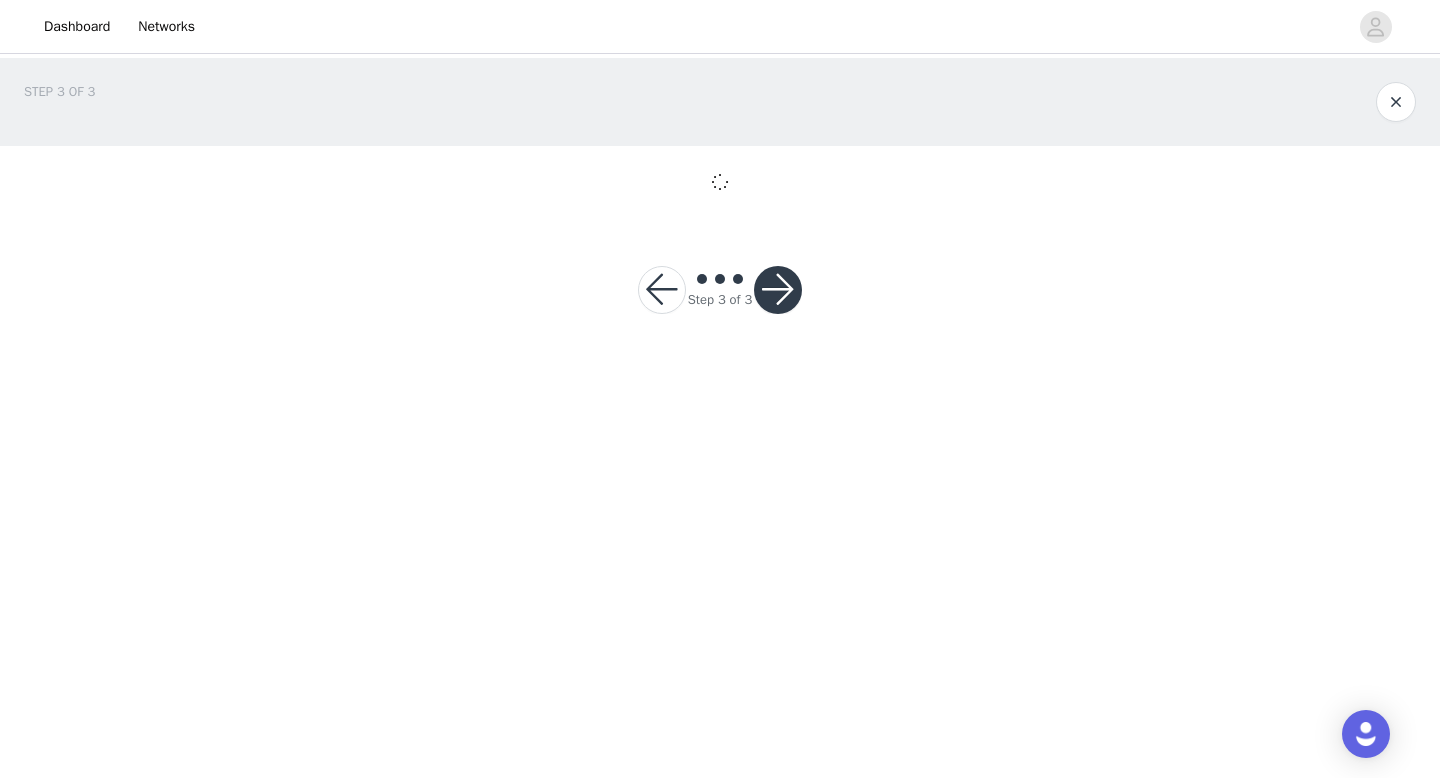 scroll, scrollTop: 0, scrollLeft: 0, axis: both 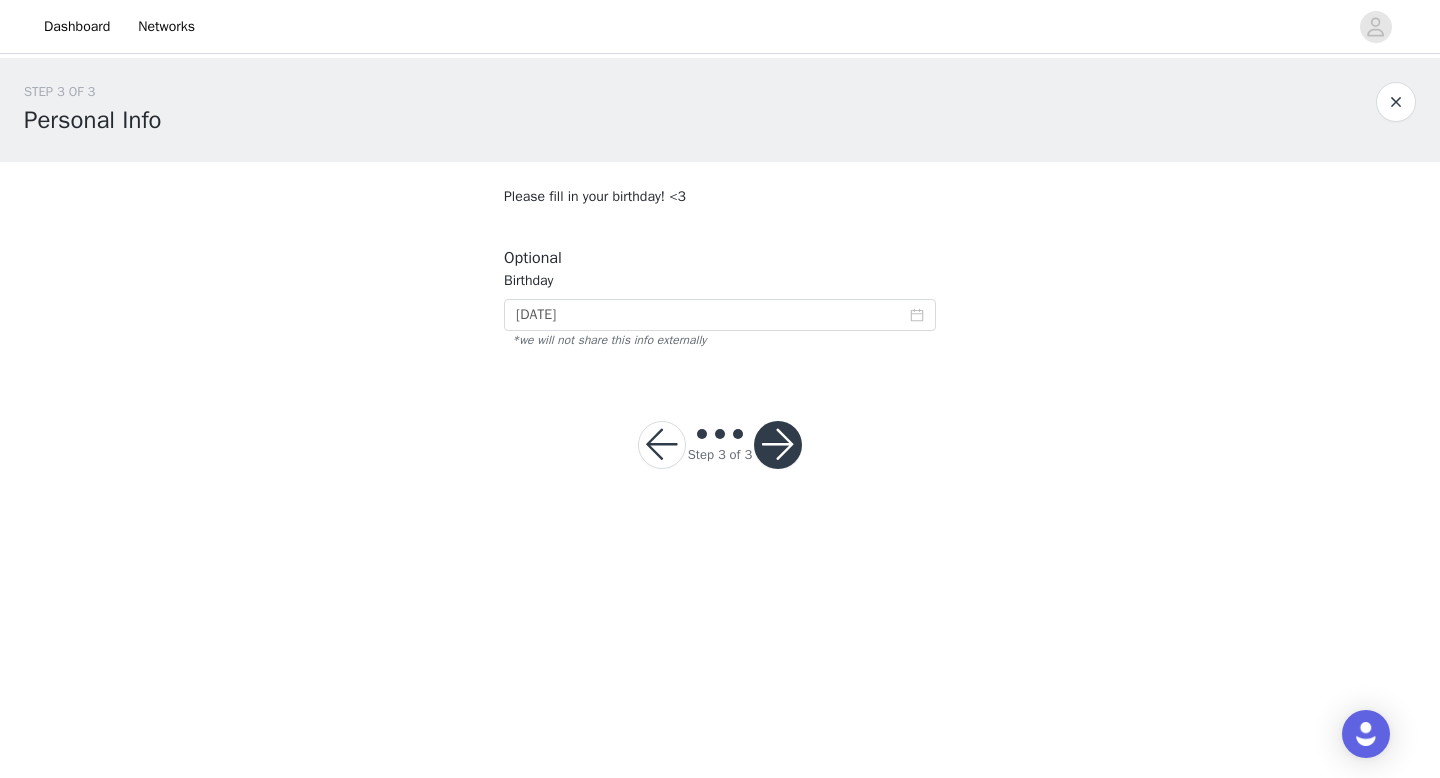 click at bounding box center [778, 445] 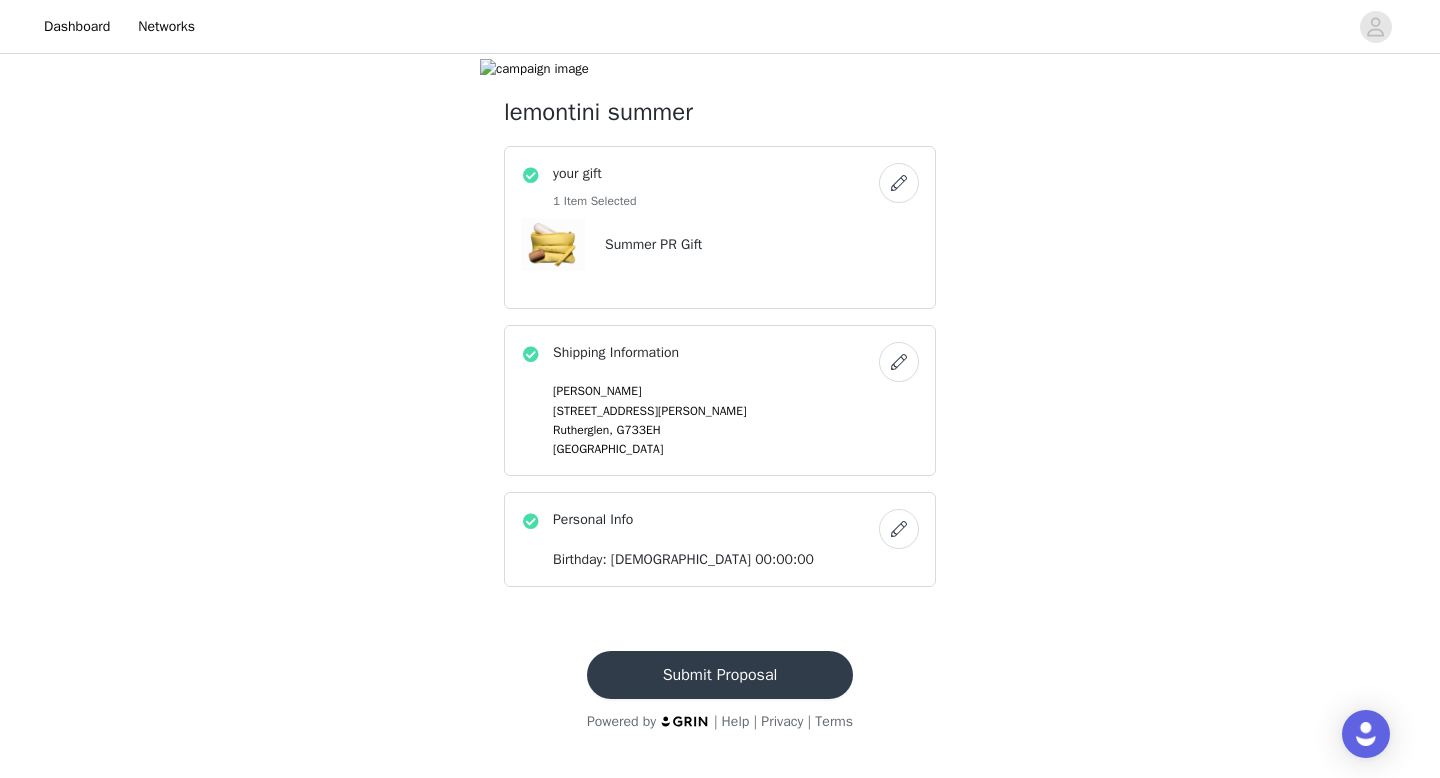 scroll, scrollTop: 558, scrollLeft: 0, axis: vertical 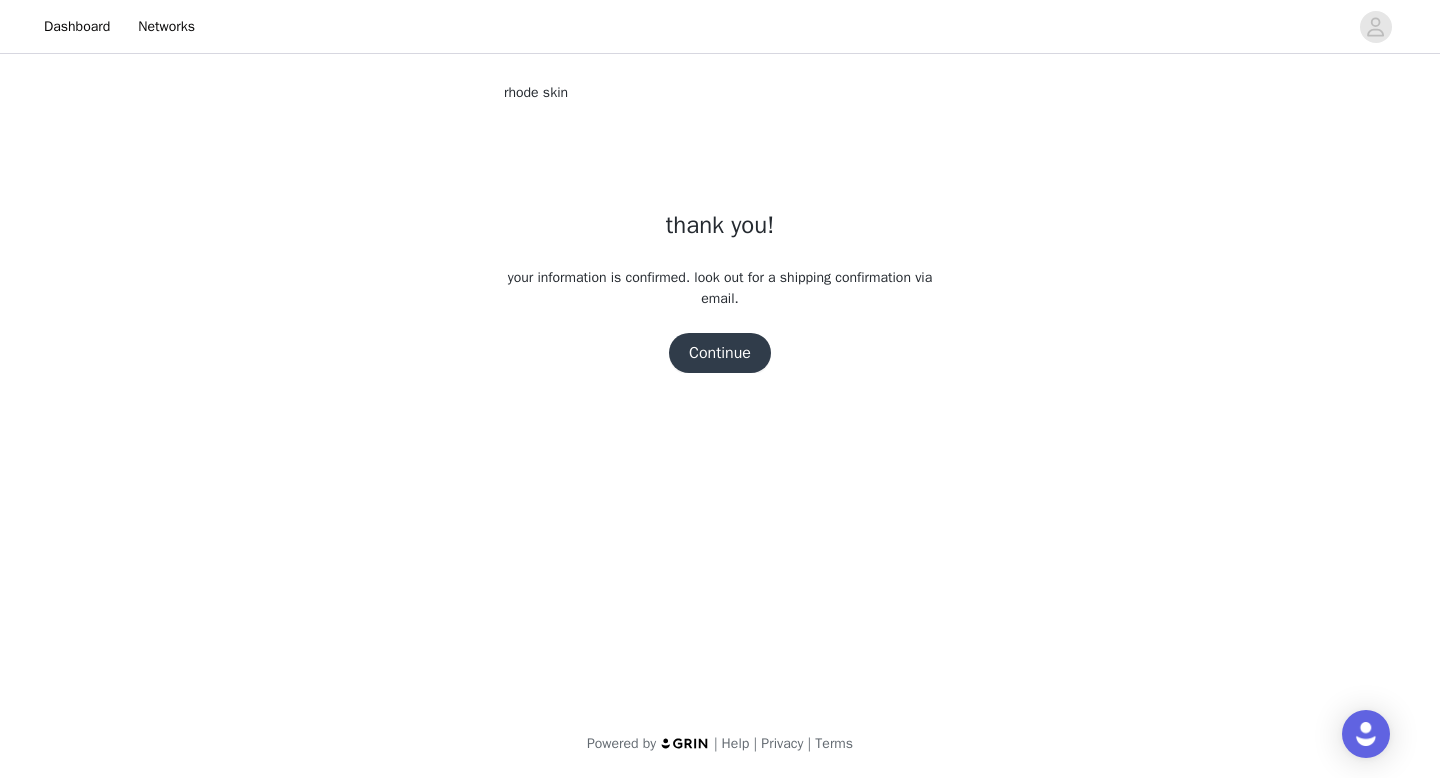 click on "Continue" at bounding box center [720, 353] 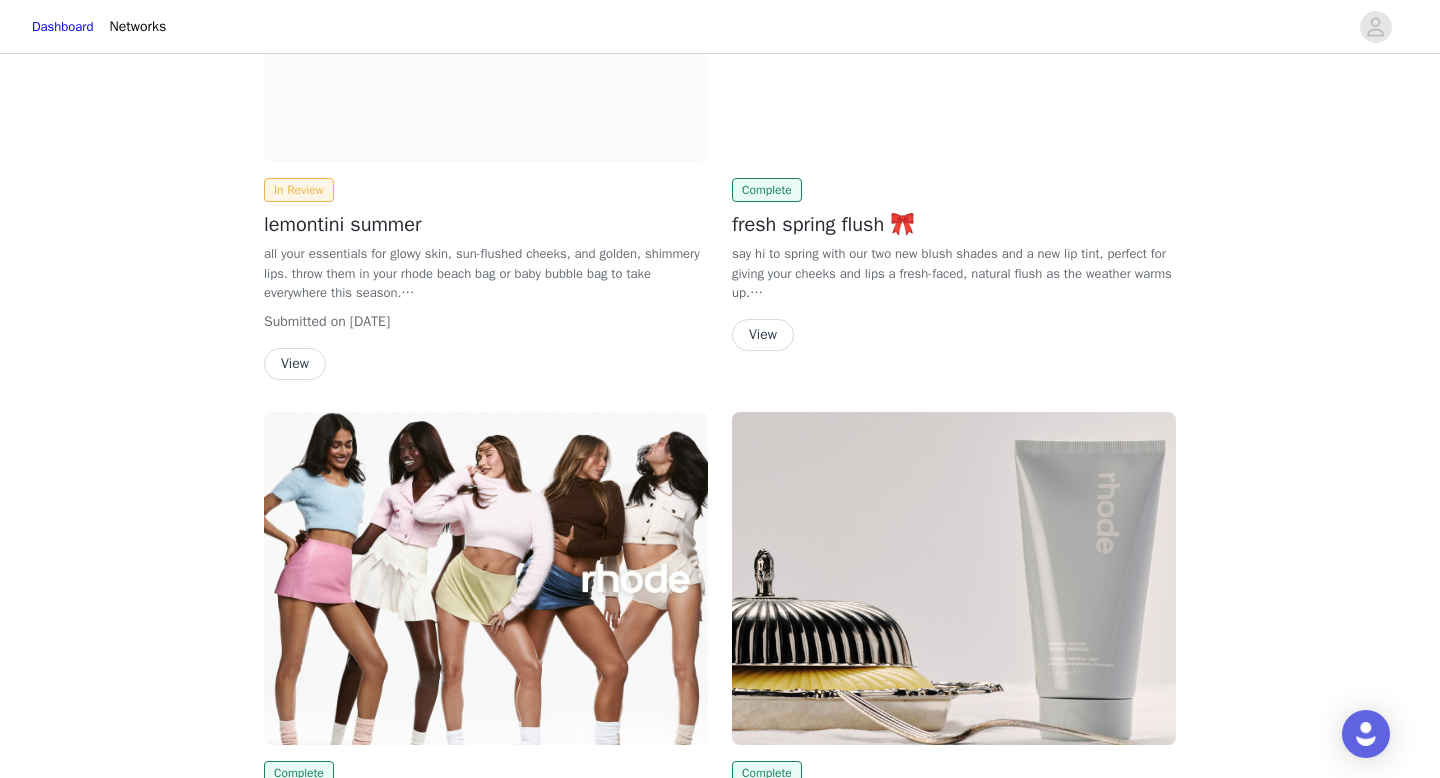 scroll, scrollTop: 509, scrollLeft: 0, axis: vertical 